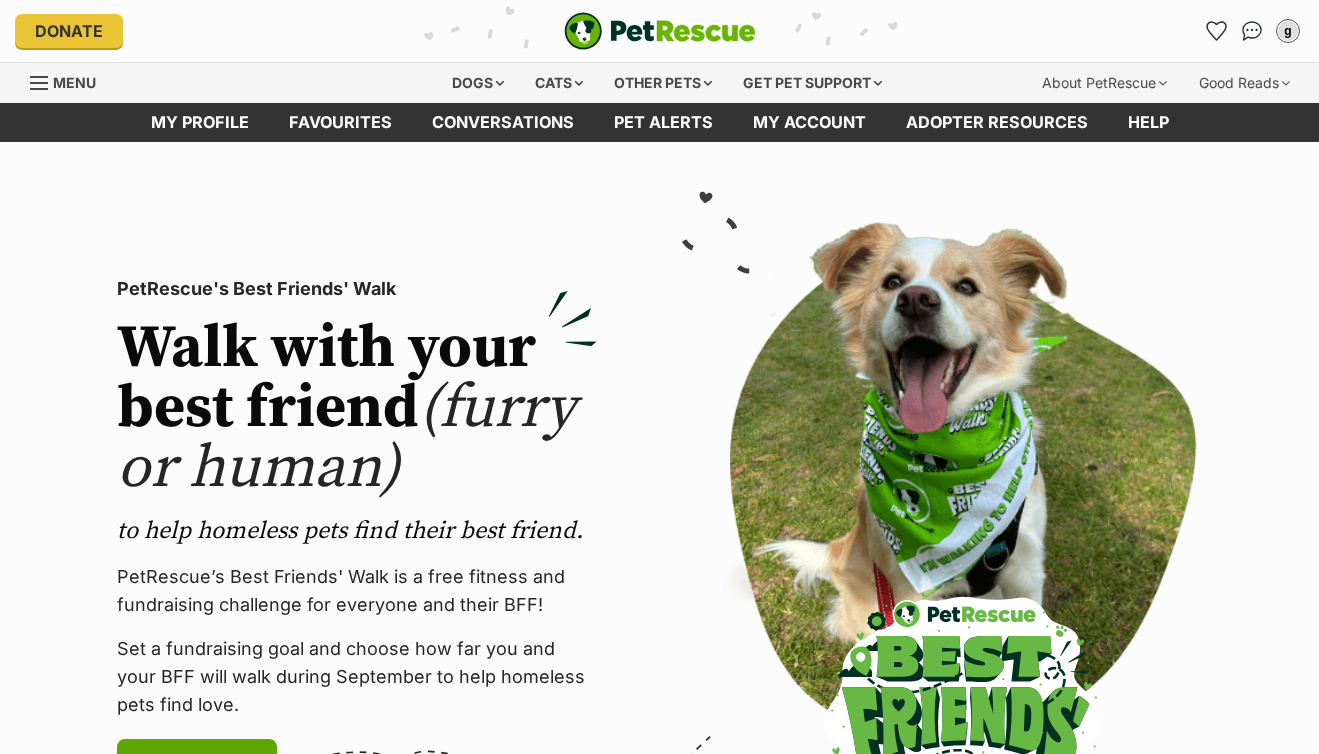 scroll, scrollTop: 0, scrollLeft: 0, axis: both 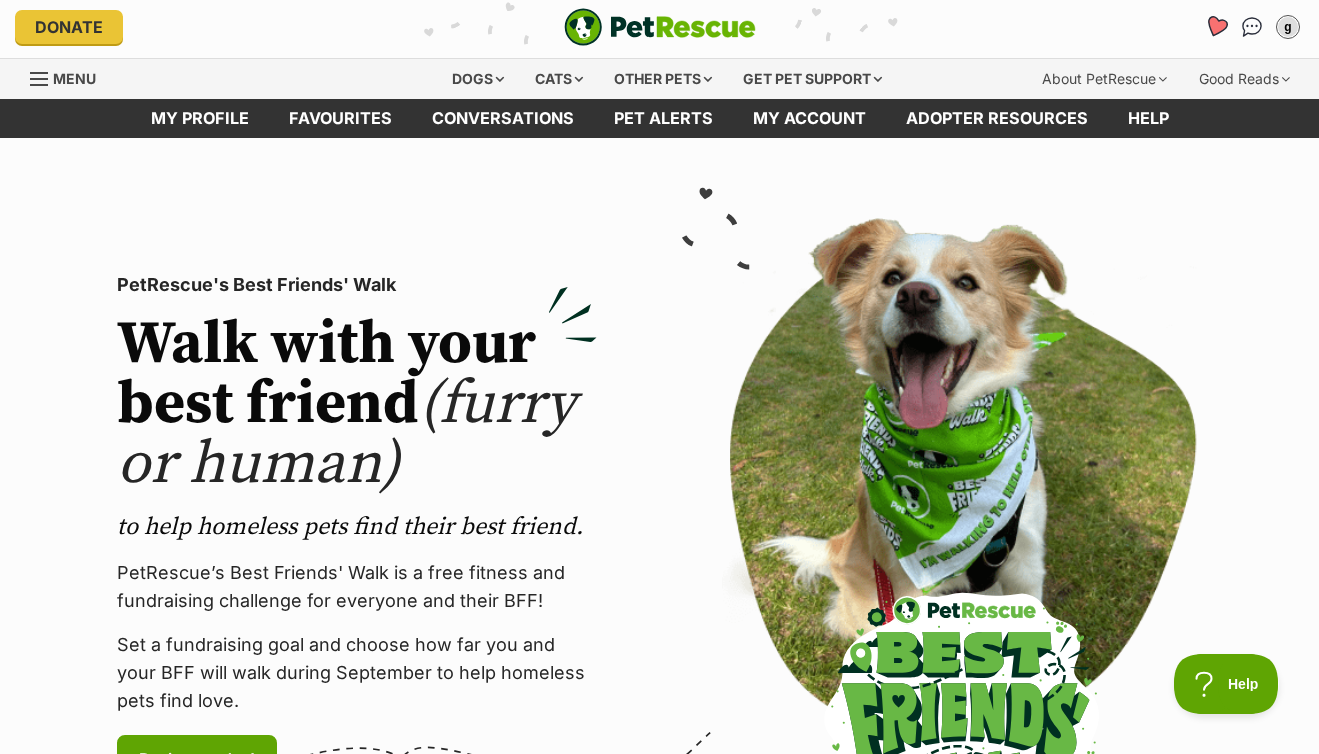 click 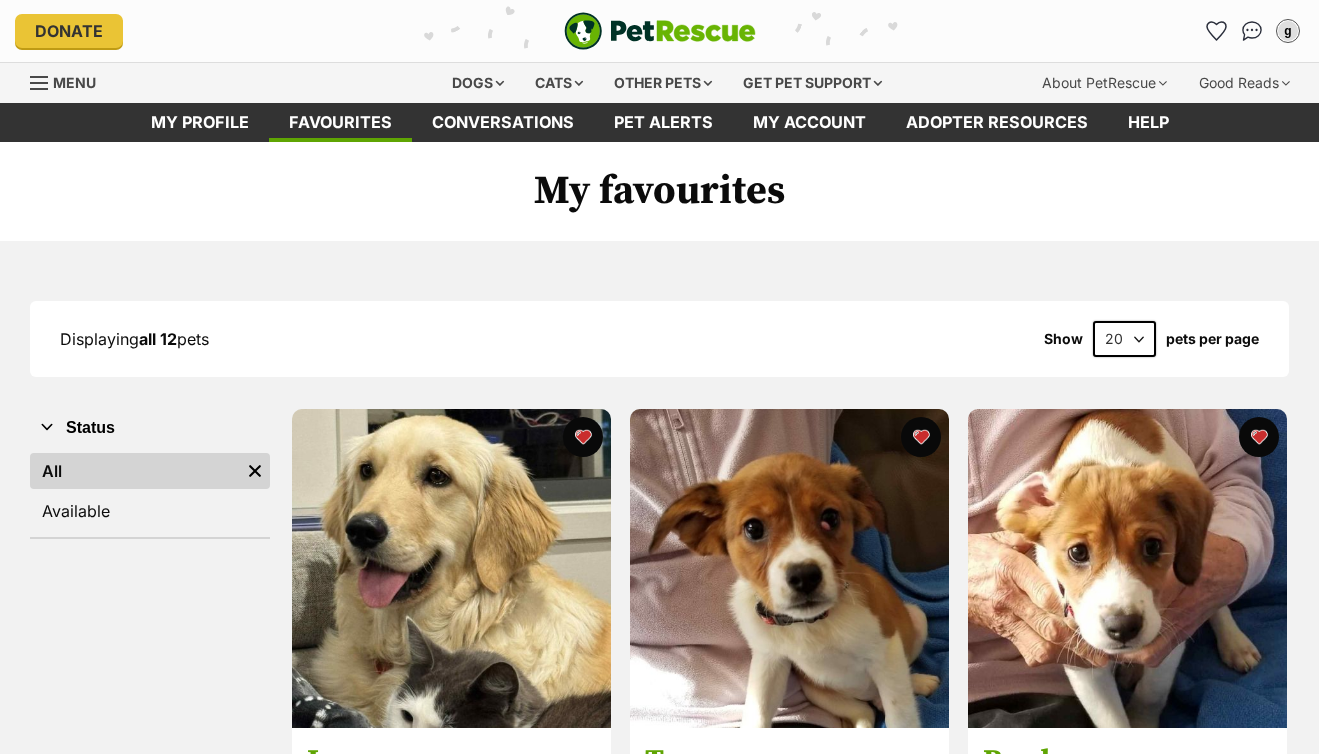 scroll, scrollTop: 0, scrollLeft: 0, axis: both 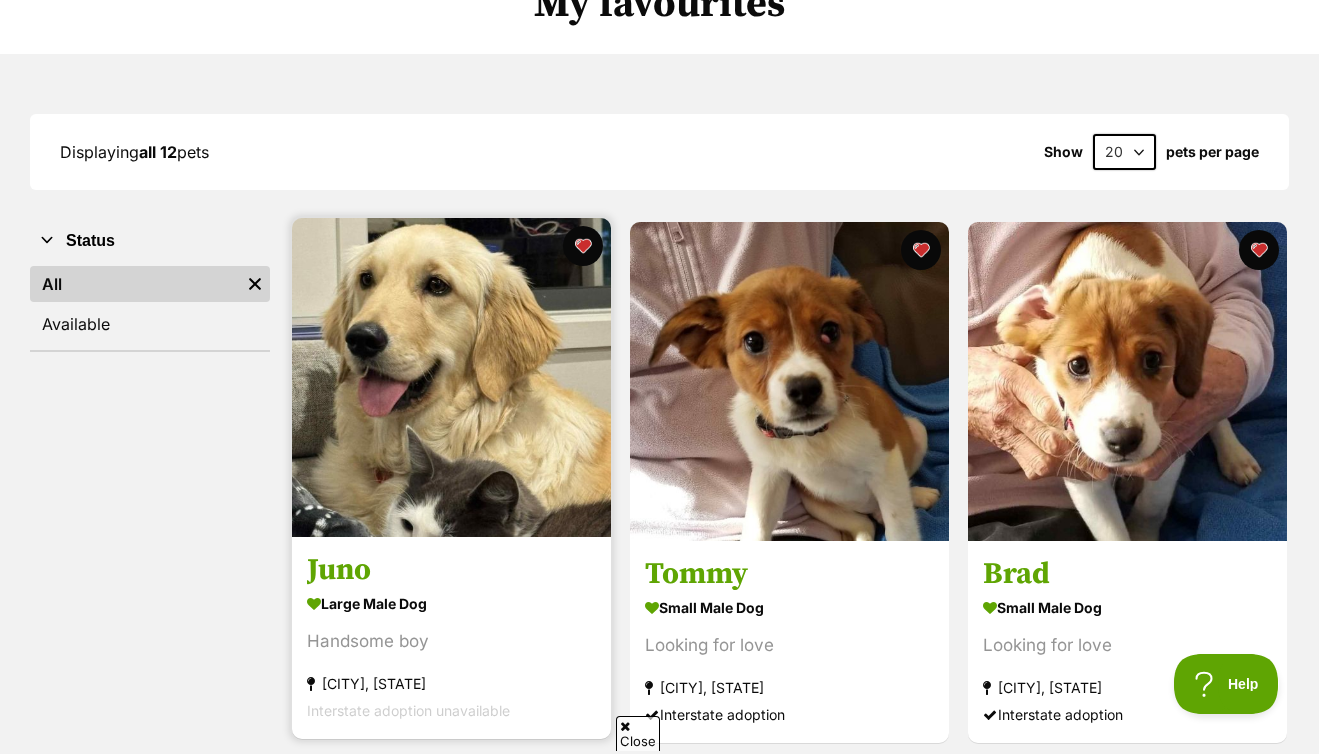 click at bounding box center [451, 377] 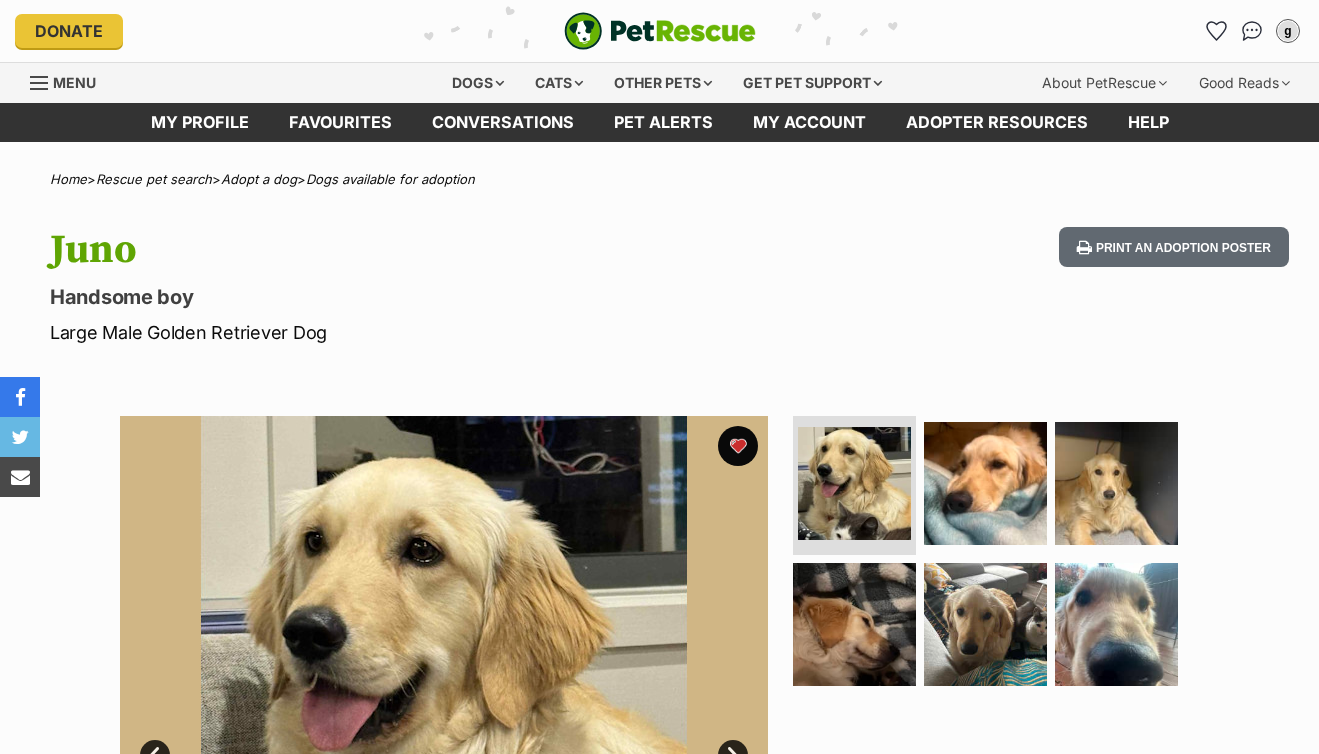scroll, scrollTop: 0, scrollLeft: 0, axis: both 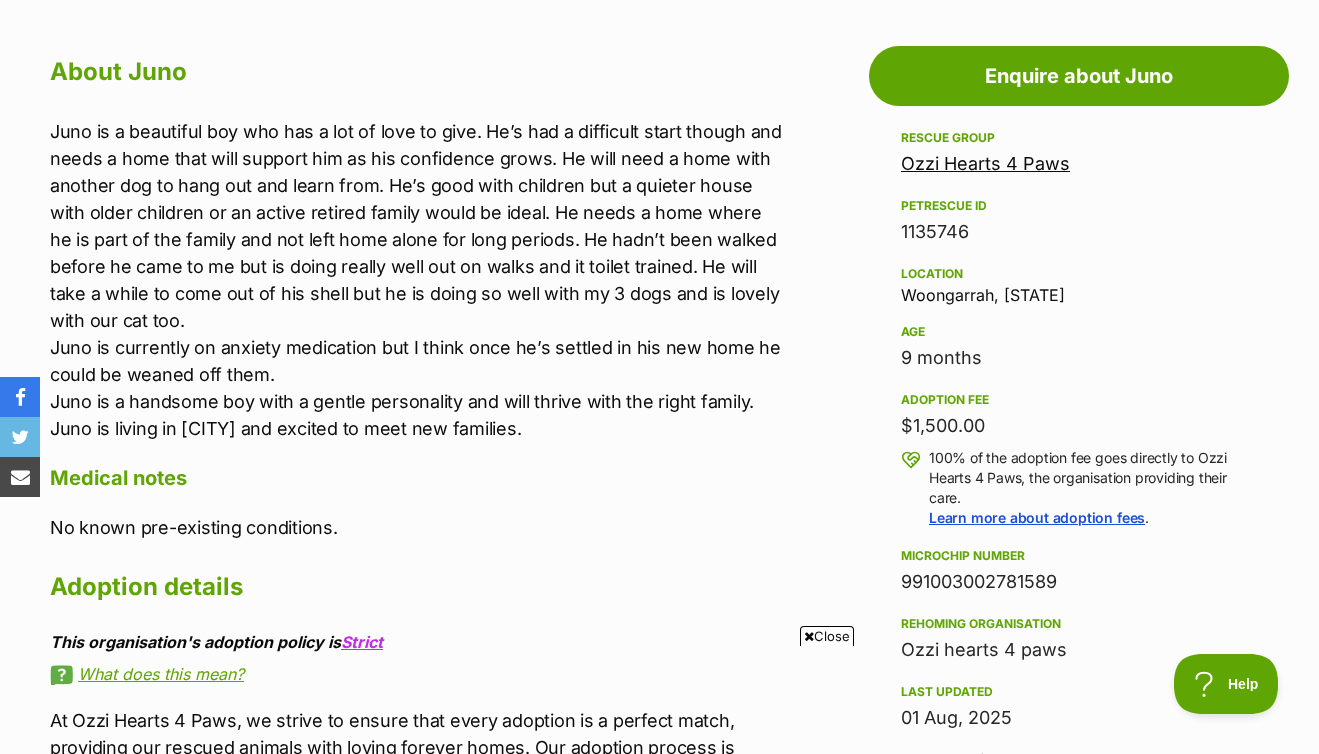 click on "Ozzi Hearts 4 Paws" at bounding box center (985, 163) 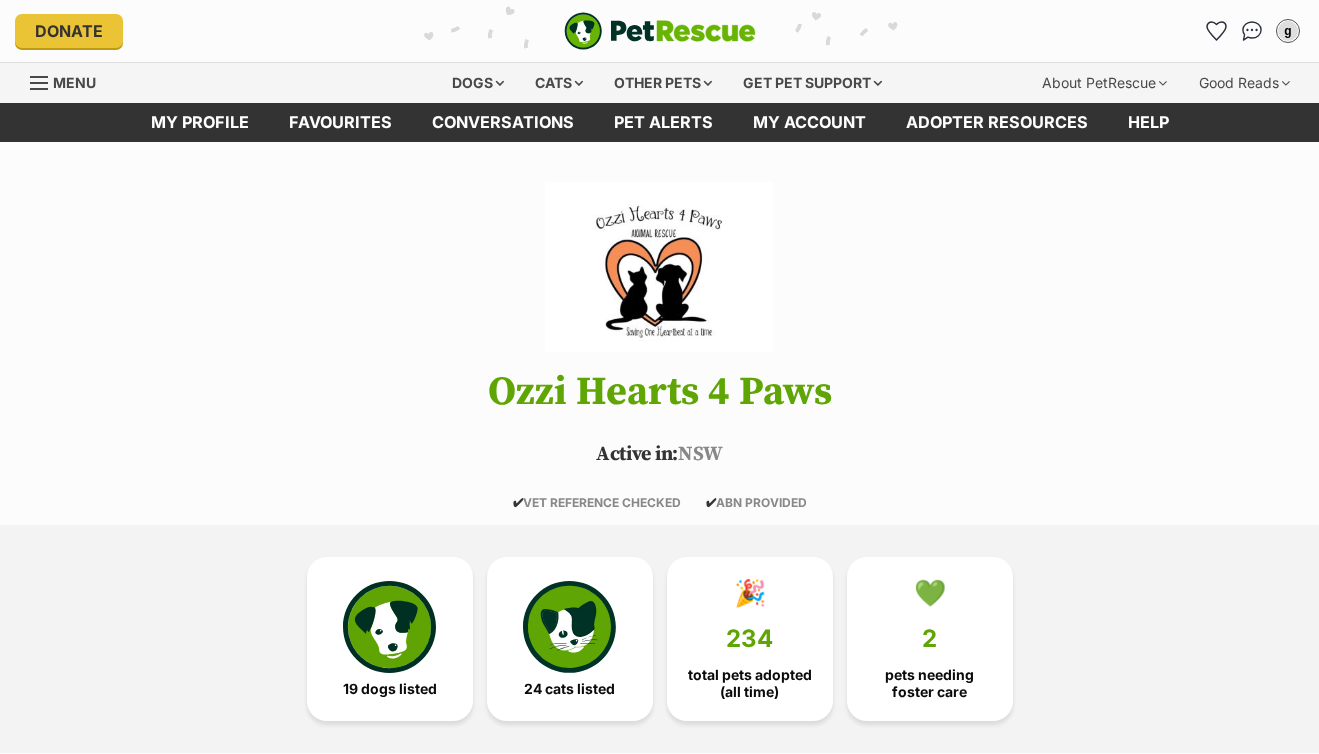 scroll, scrollTop: 0, scrollLeft: 0, axis: both 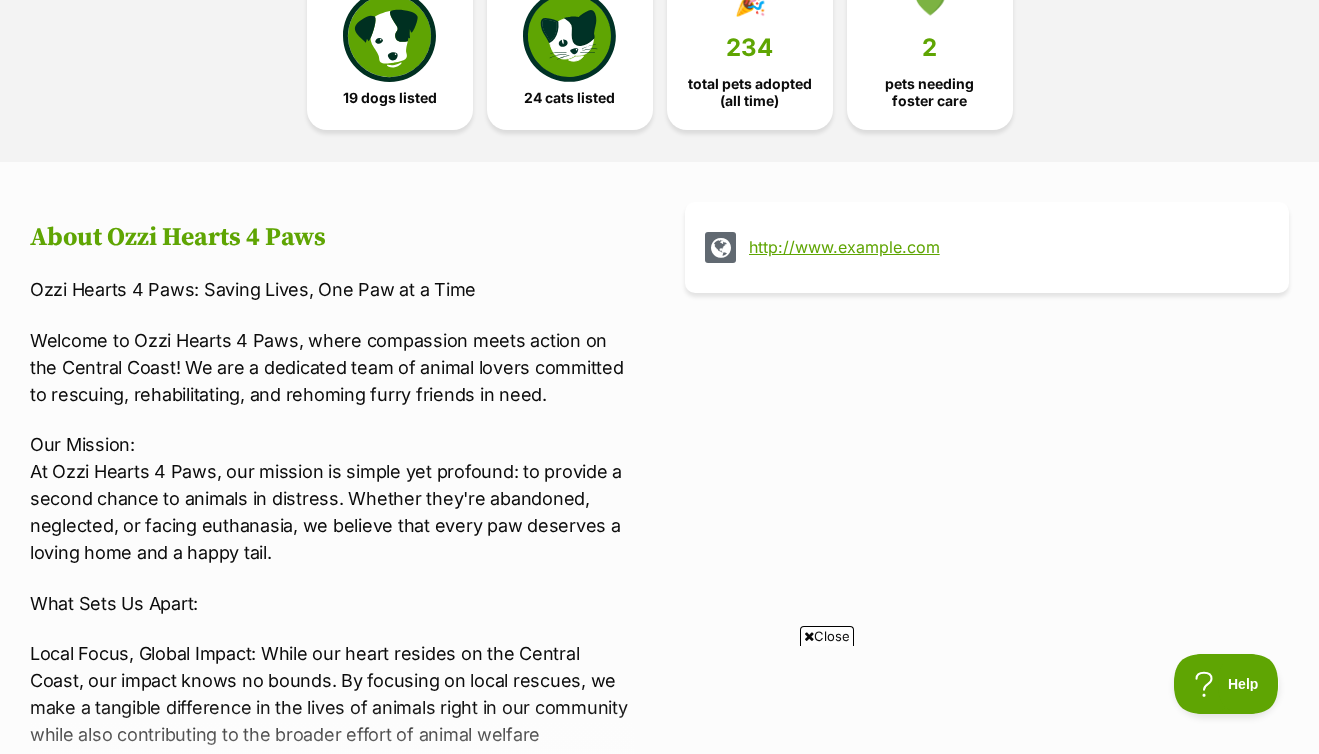 click on "http://www.ozzihearts4paws.com" at bounding box center (1005, 247) 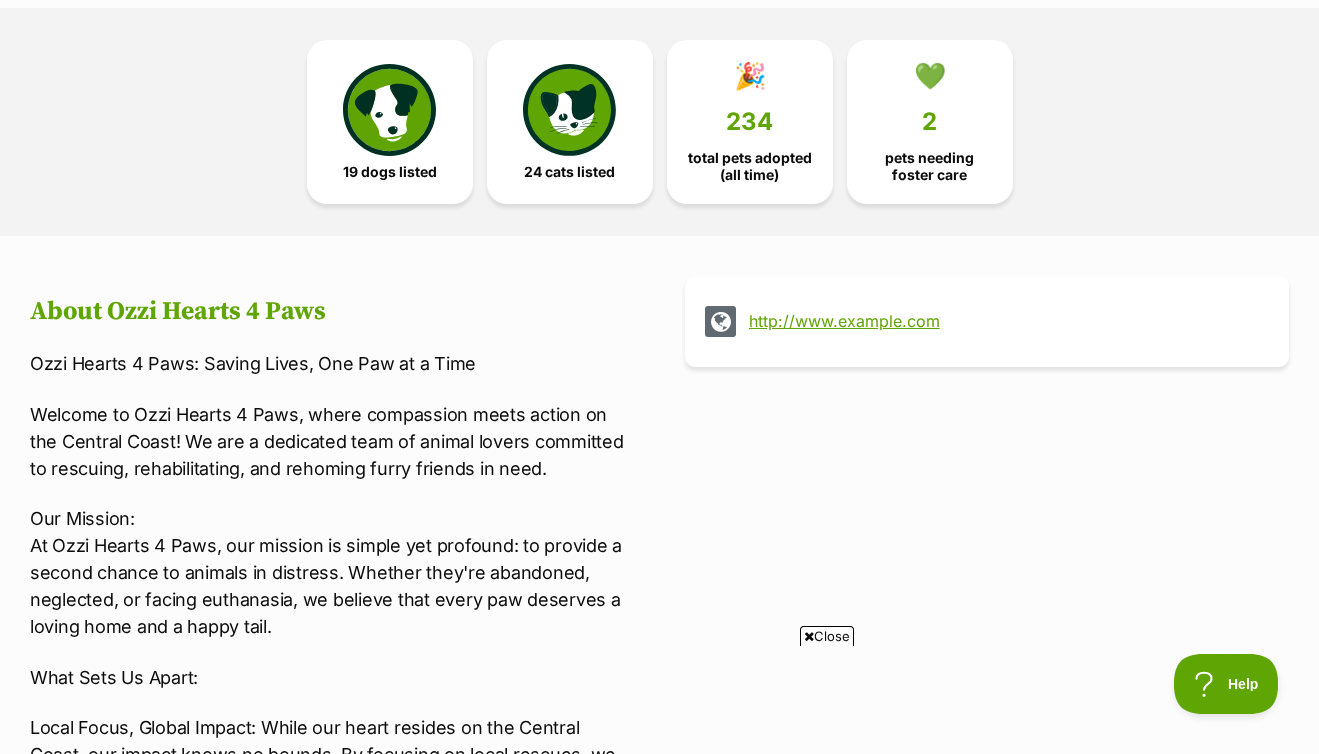 scroll, scrollTop: 577, scrollLeft: 0, axis: vertical 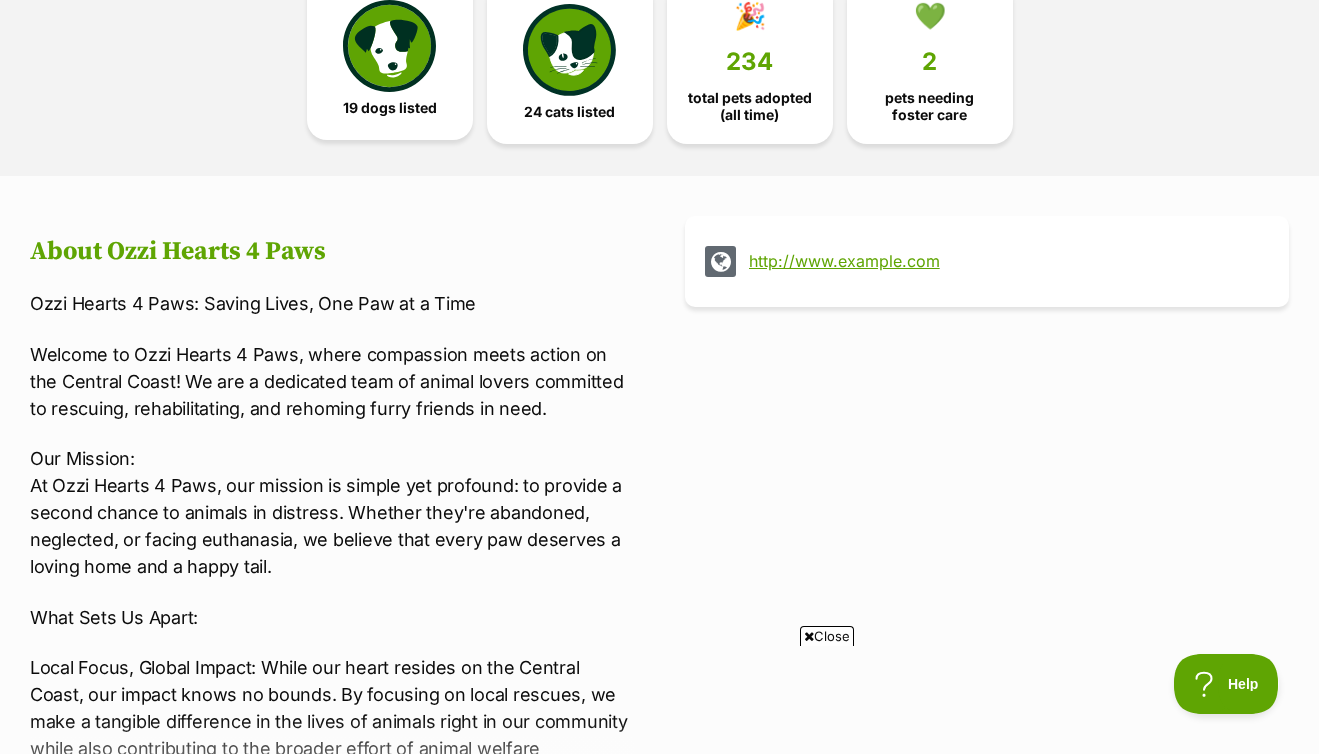 click at bounding box center [389, 46] 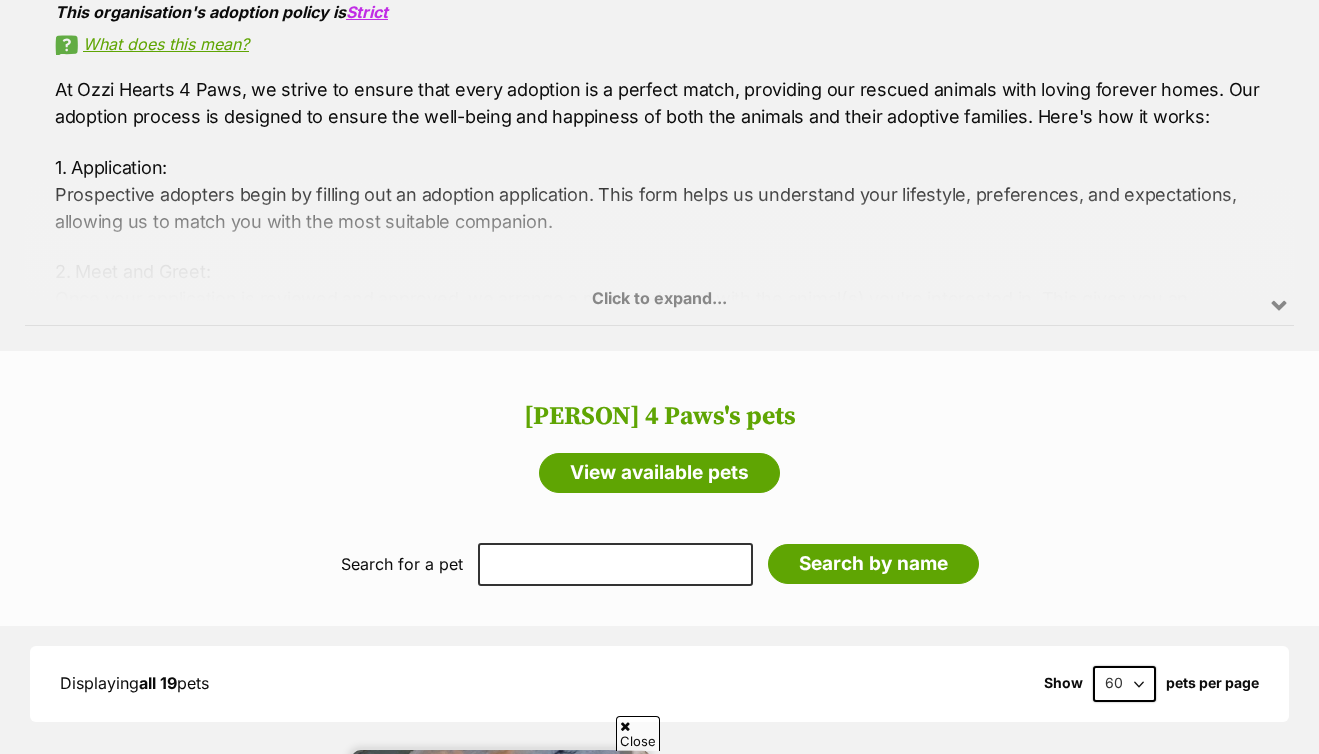 scroll, scrollTop: 2009, scrollLeft: 0, axis: vertical 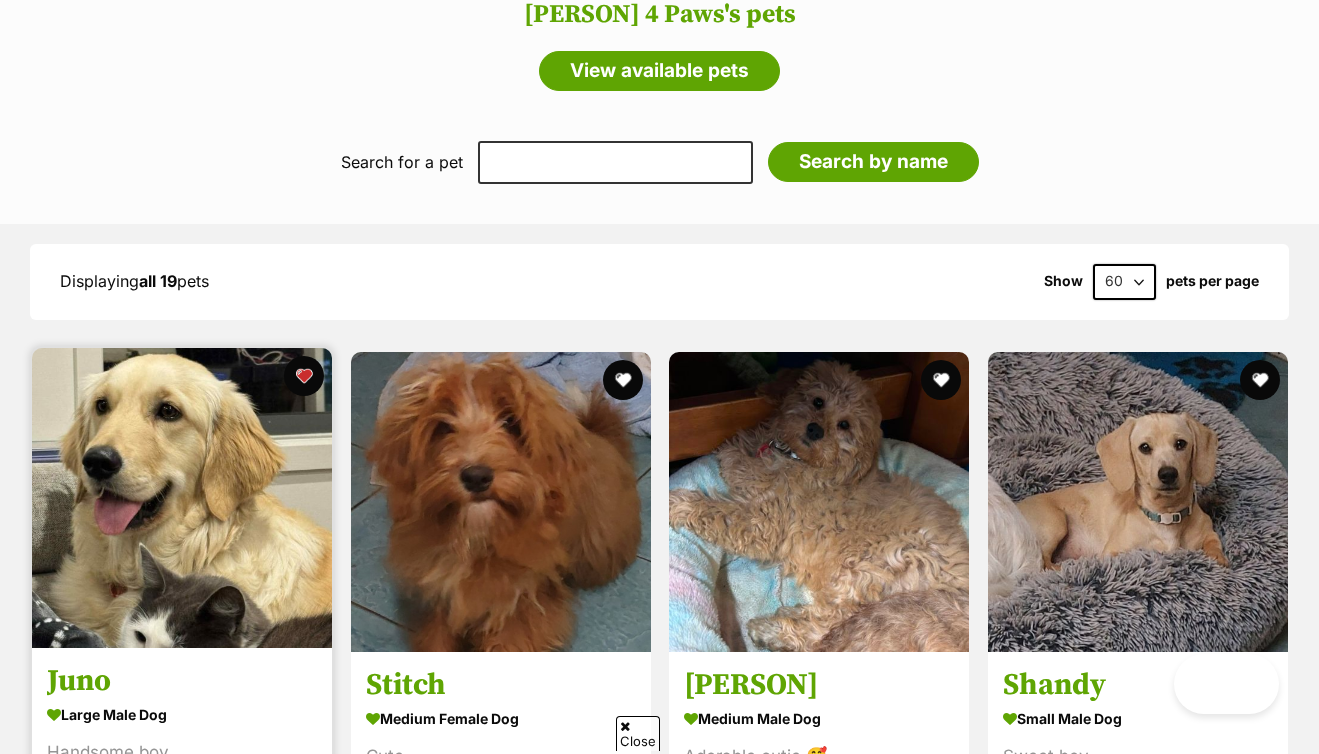 click at bounding box center [182, 498] 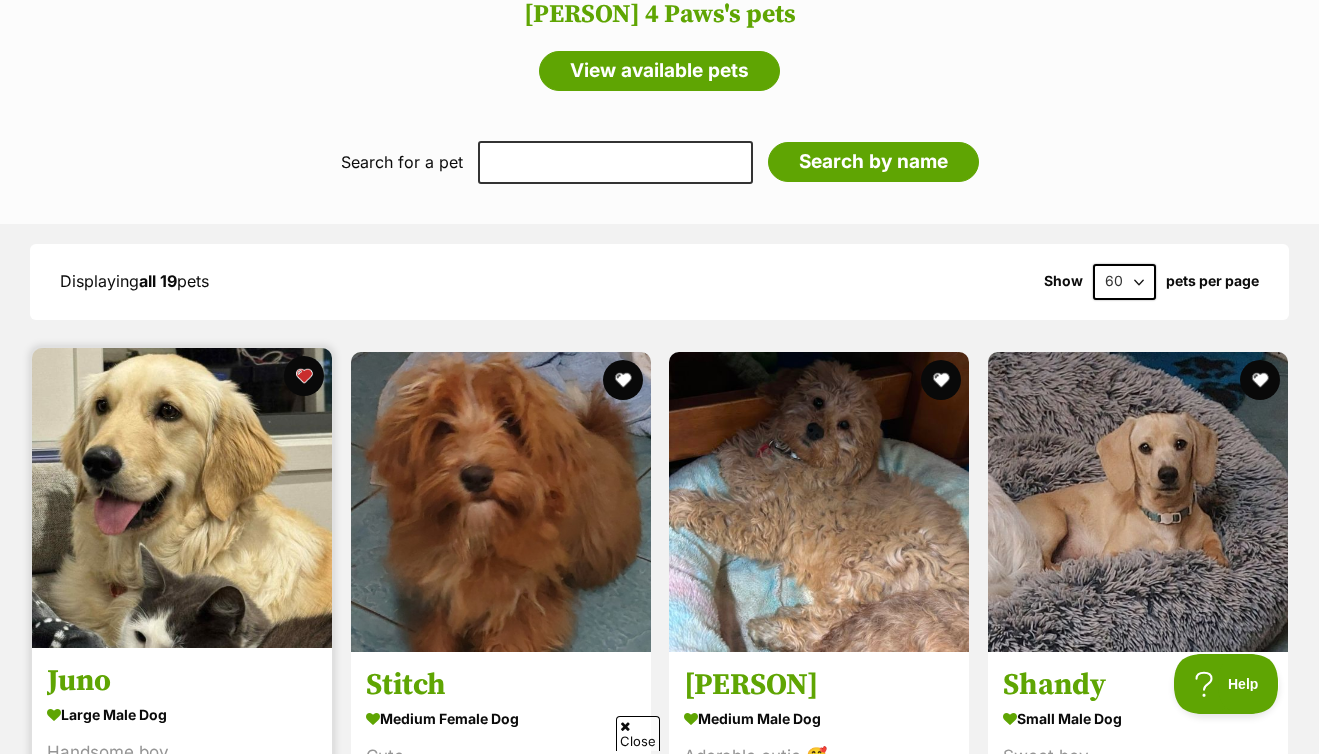 scroll, scrollTop: 0, scrollLeft: 0, axis: both 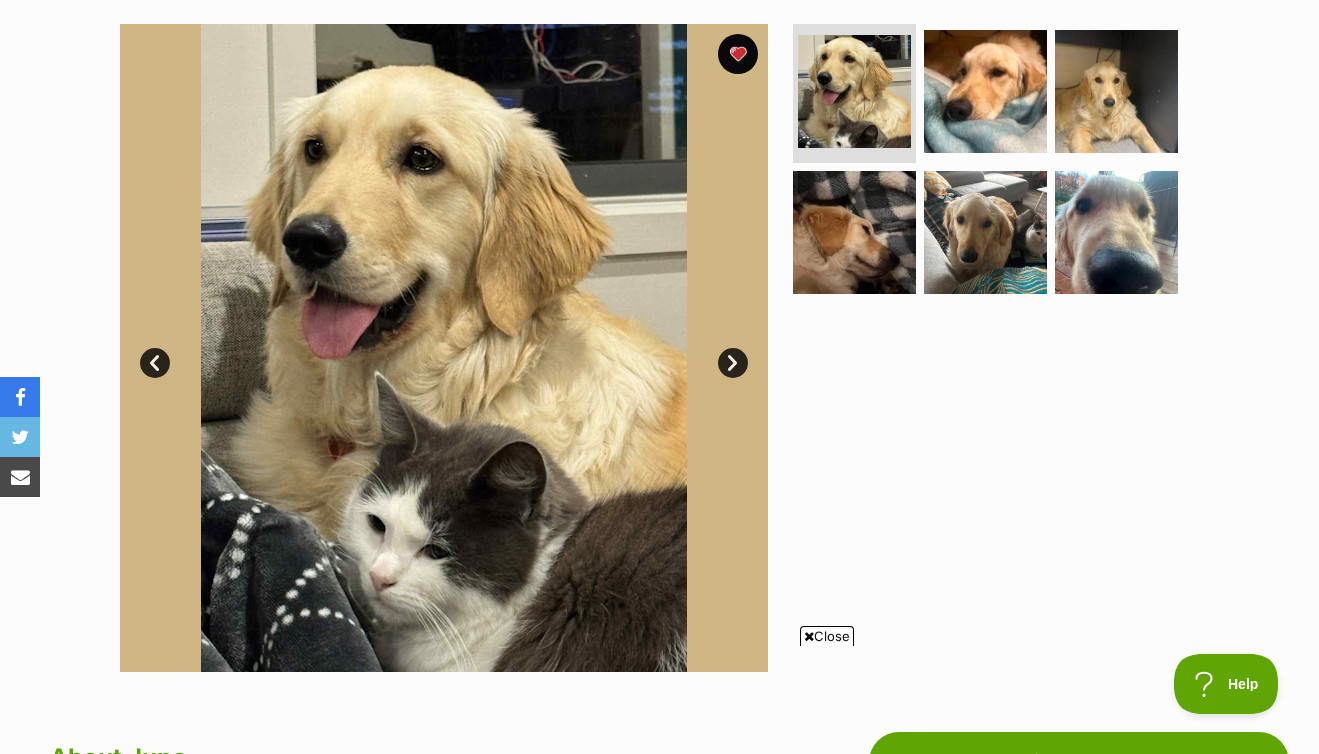 click on "Next" at bounding box center (733, 363) 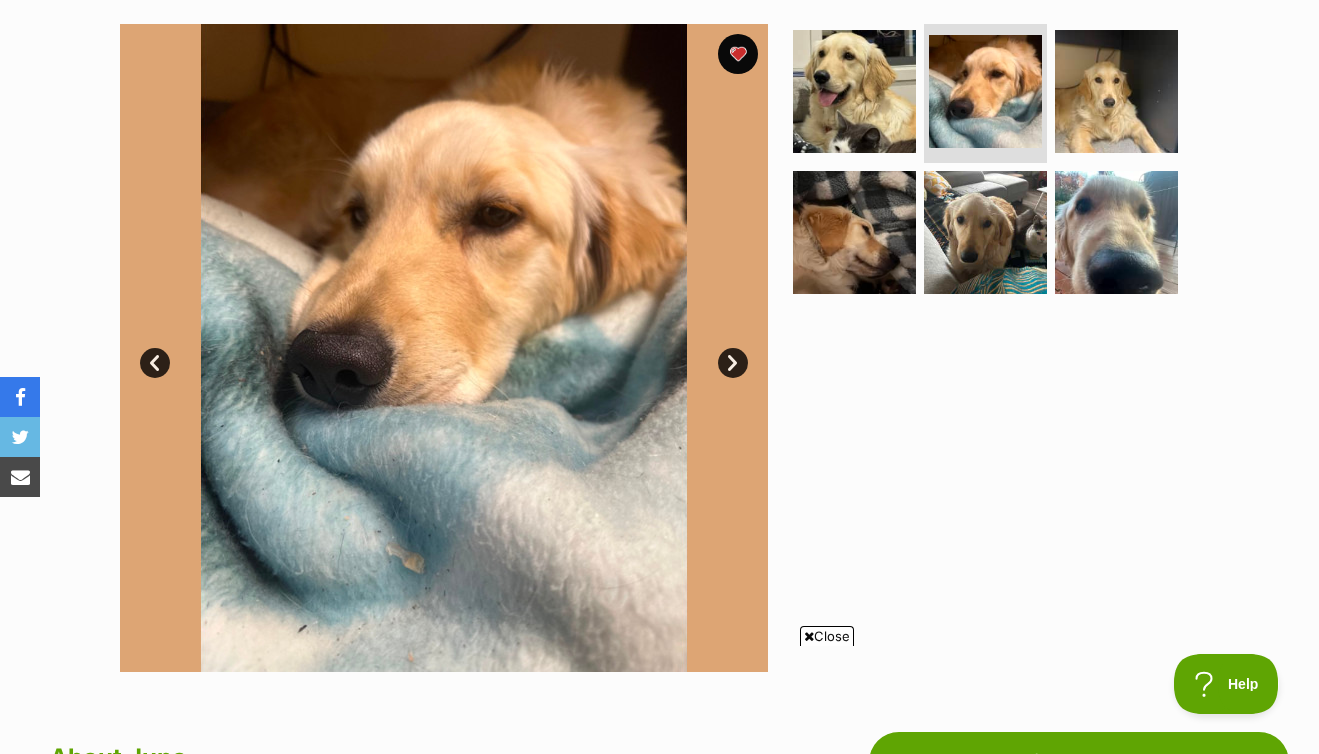 click on "Next" at bounding box center (733, 363) 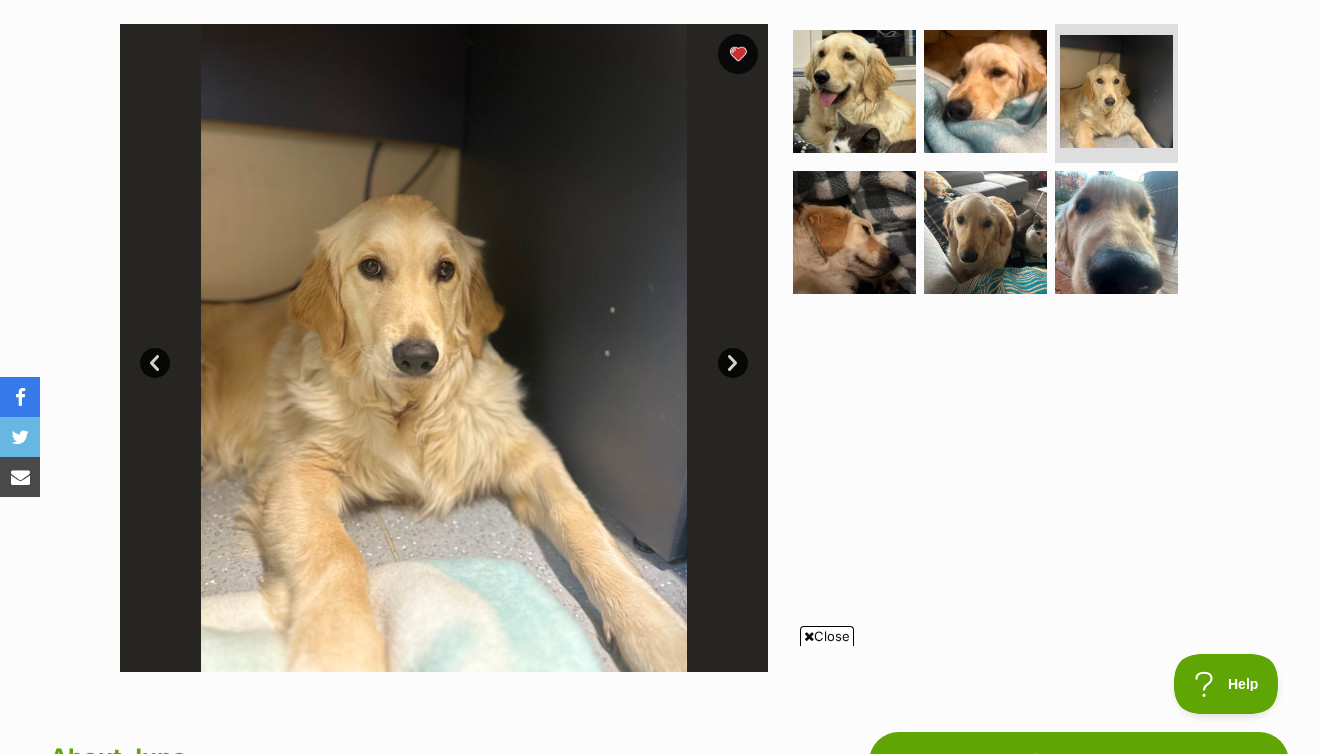 click on "Next" at bounding box center [733, 363] 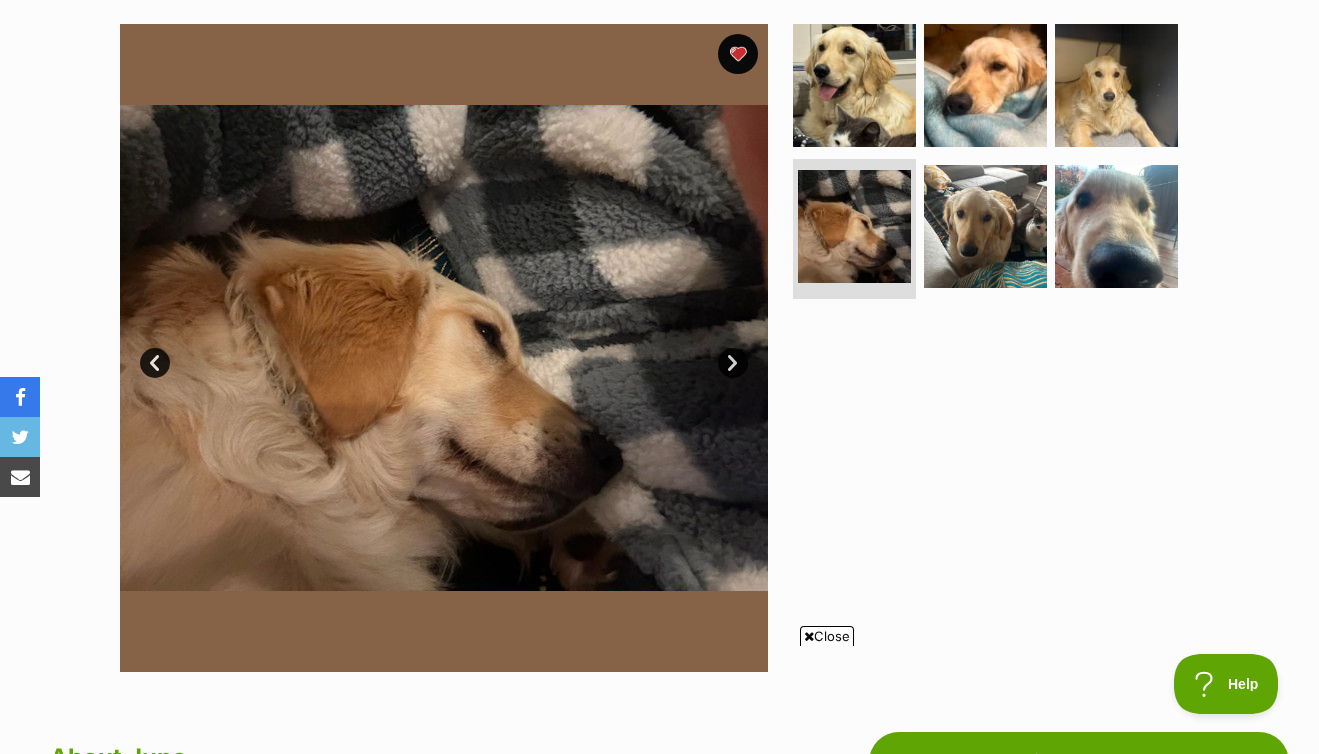 click on "Next" at bounding box center [733, 363] 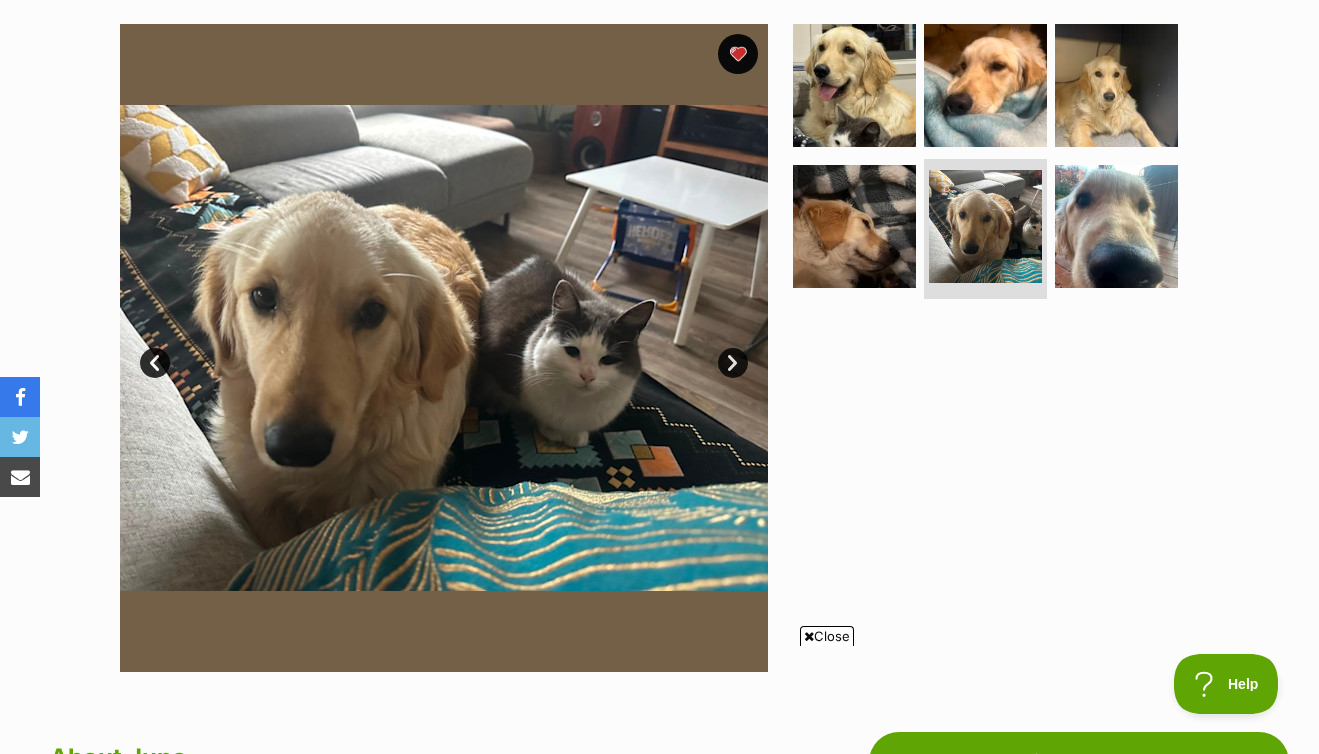 click on "Next" at bounding box center (733, 363) 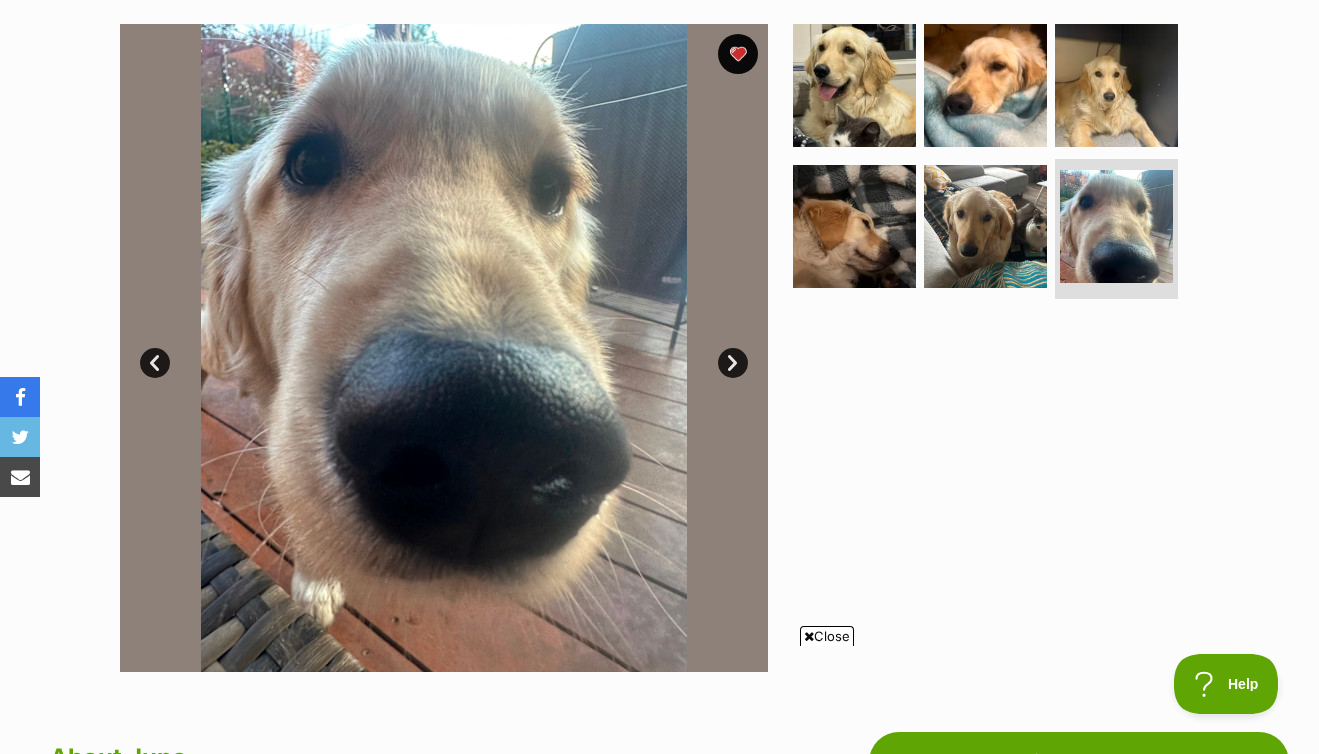 click on "Next" at bounding box center (733, 363) 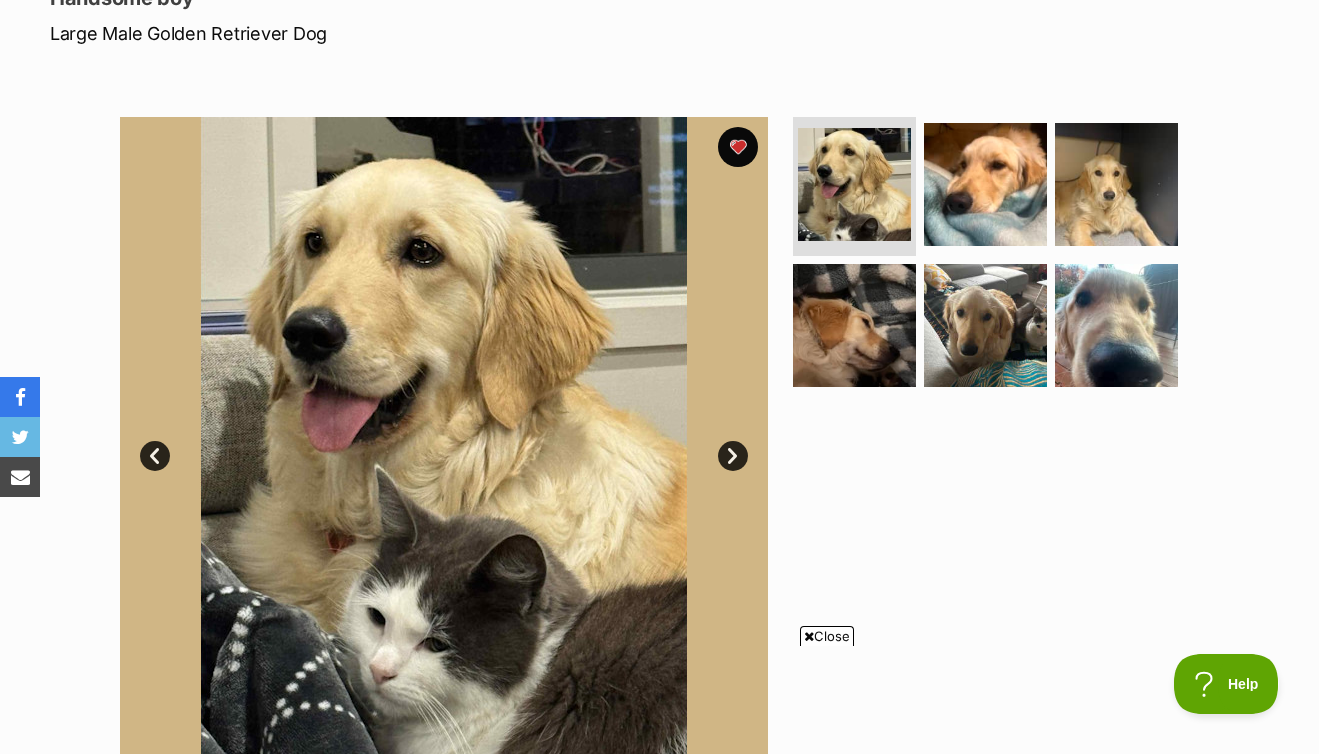 scroll, scrollTop: 982, scrollLeft: 0, axis: vertical 